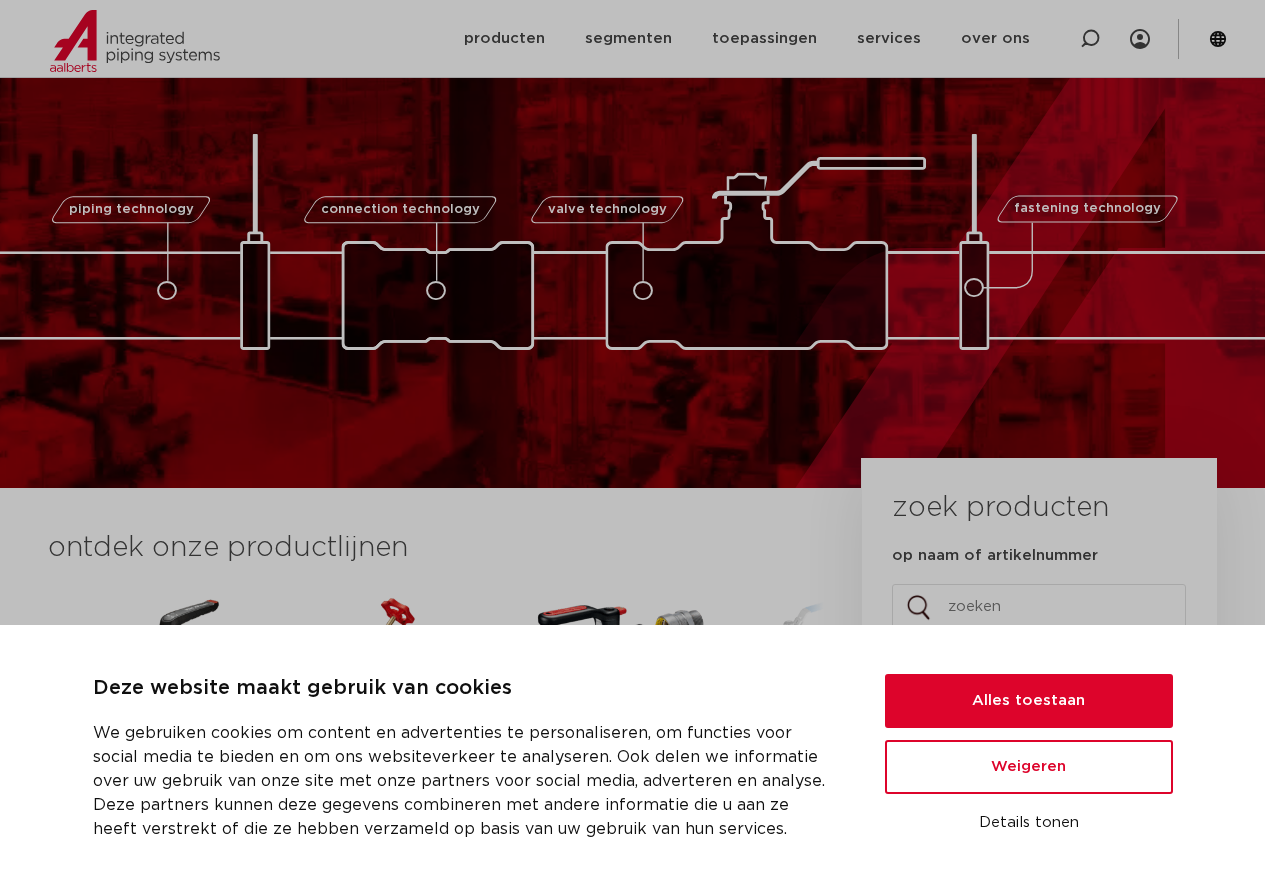 scroll, scrollTop: 100, scrollLeft: 0, axis: vertical 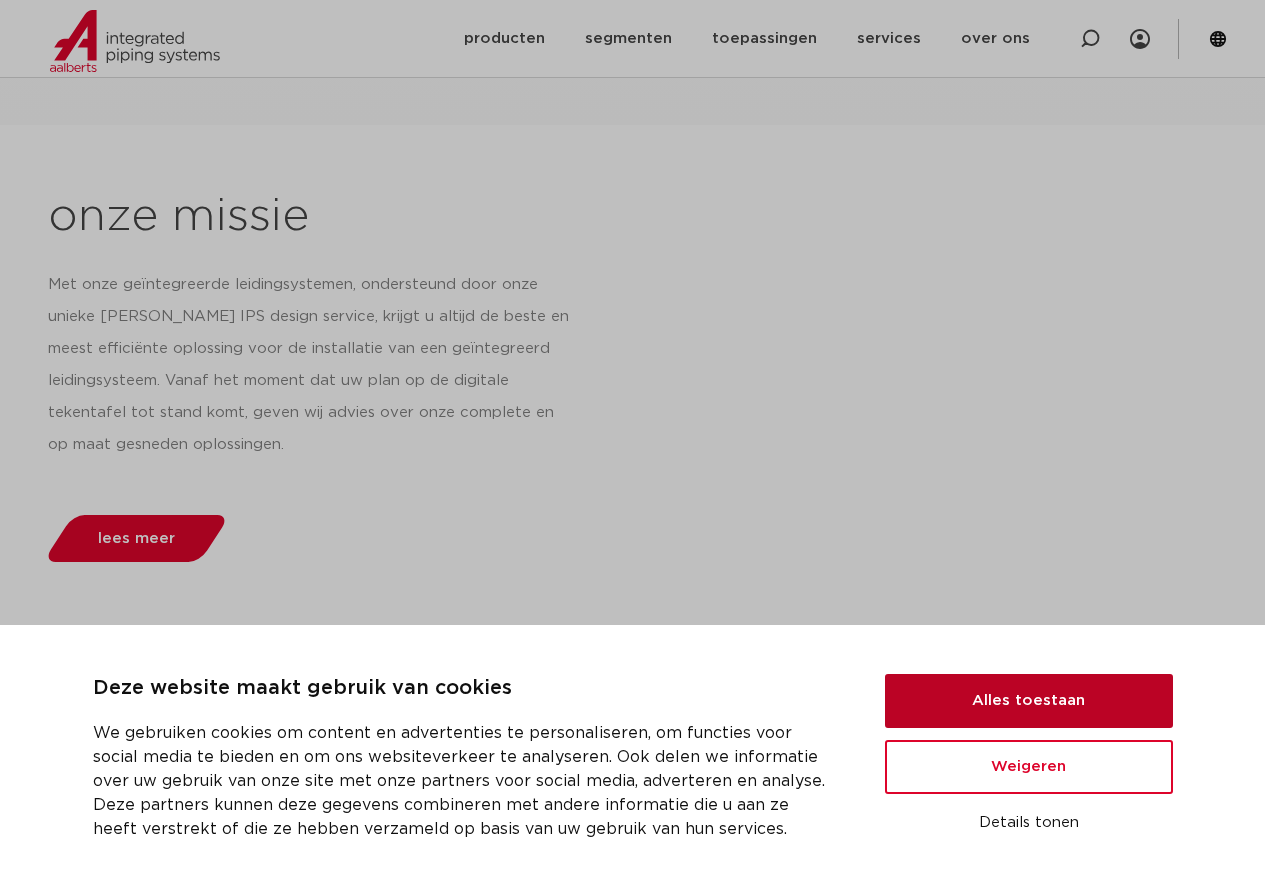 click on "Alles toestaan" at bounding box center [1029, 701] 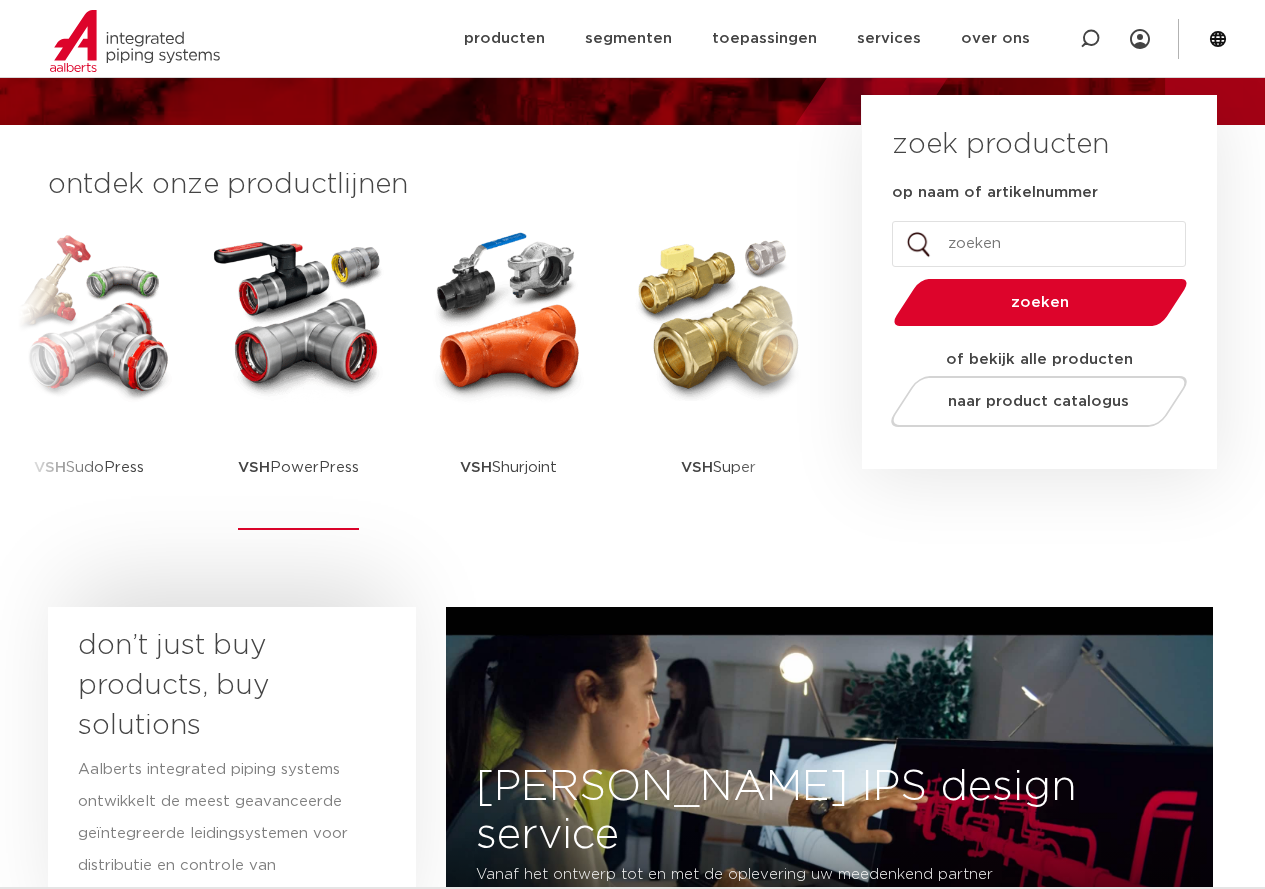 scroll, scrollTop: 400, scrollLeft: 0, axis: vertical 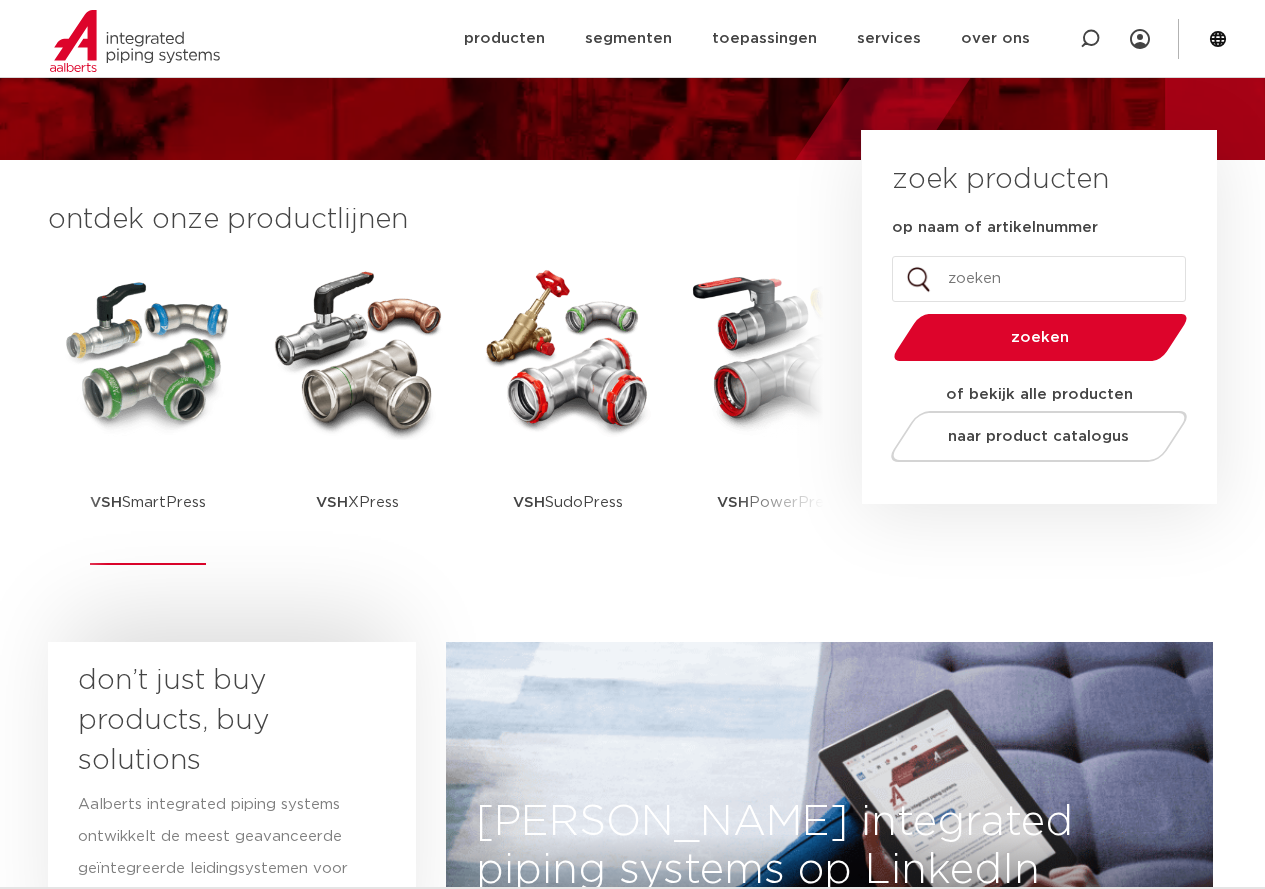 click at bounding box center (148, 350) 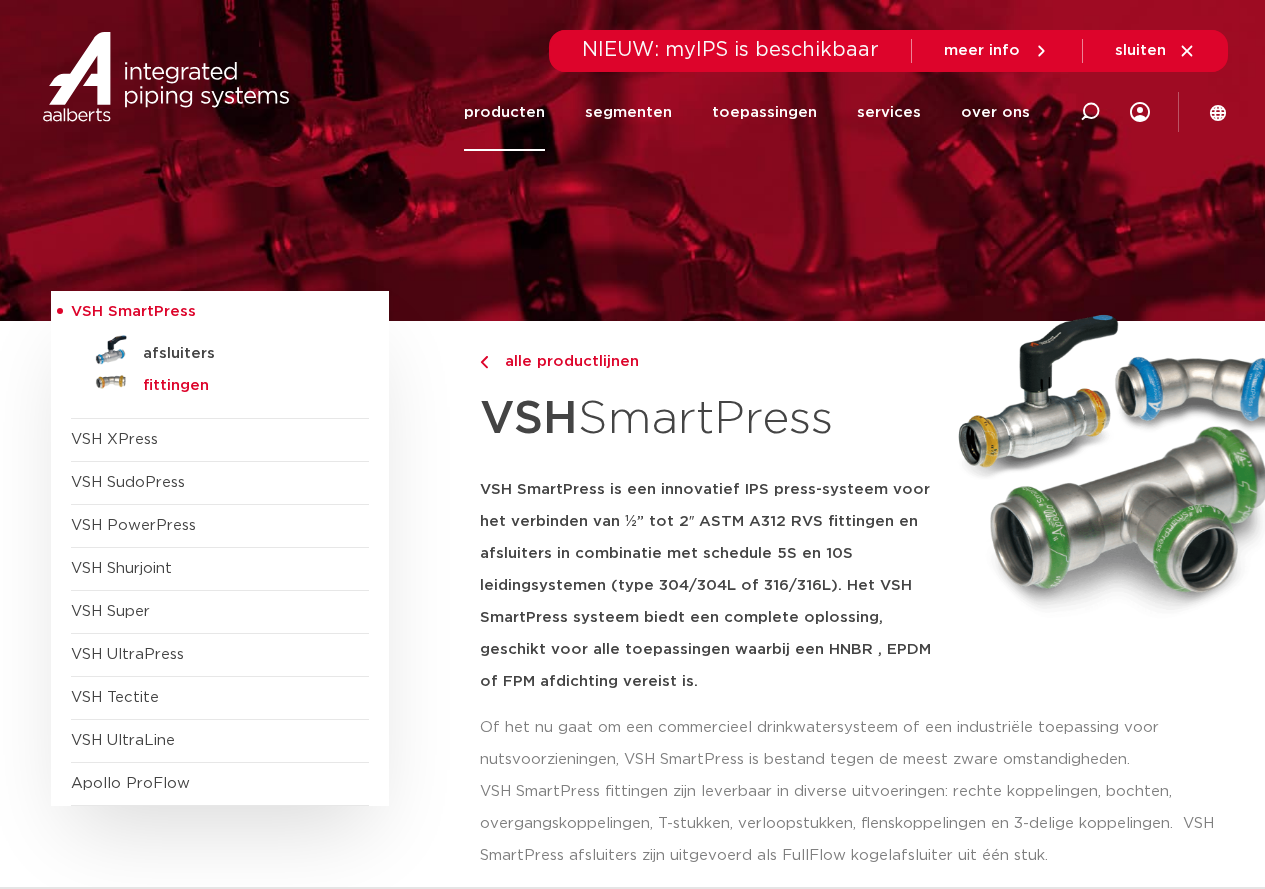 scroll, scrollTop: 0, scrollLeft: 0, axis: both 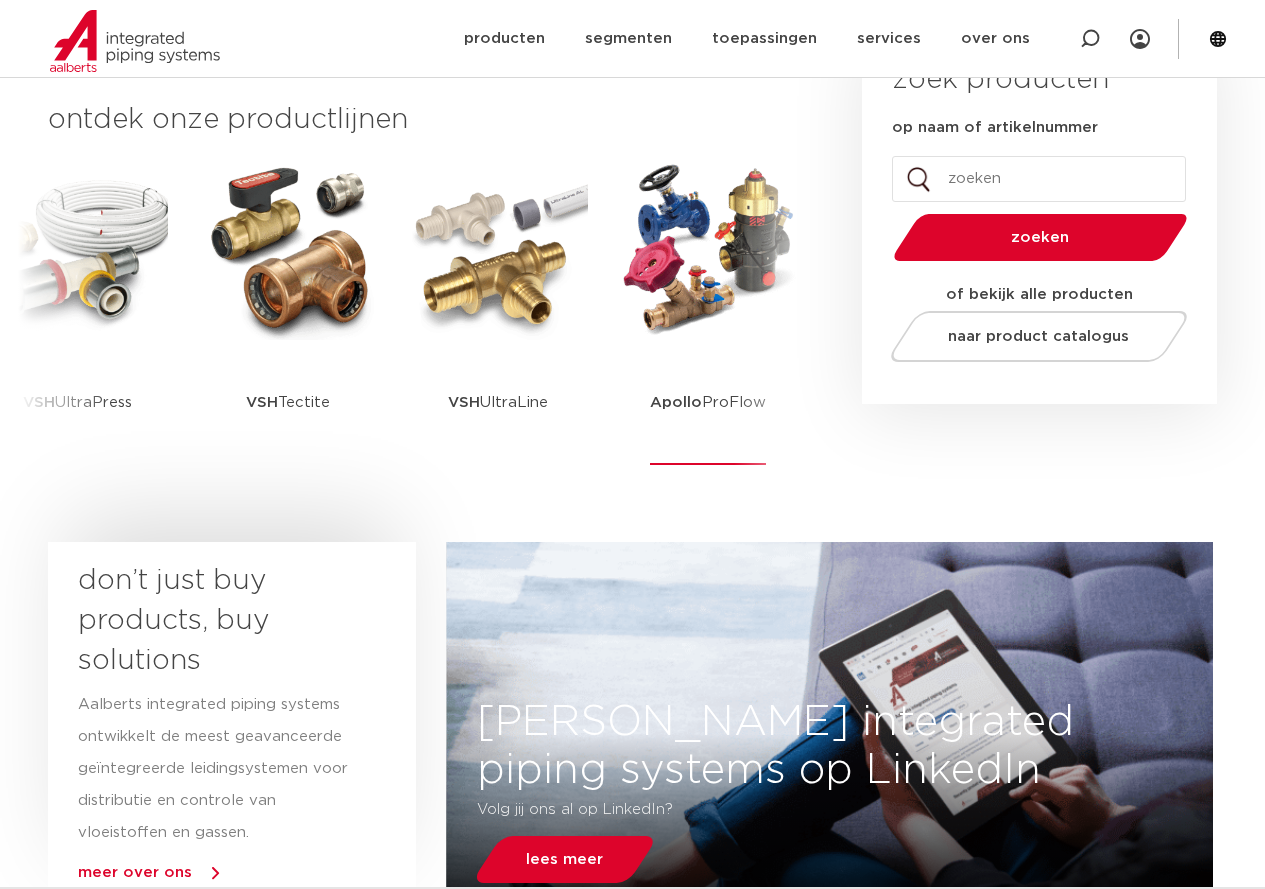 click on "Apollo  ProFlow" at bounding box center [708, 402] 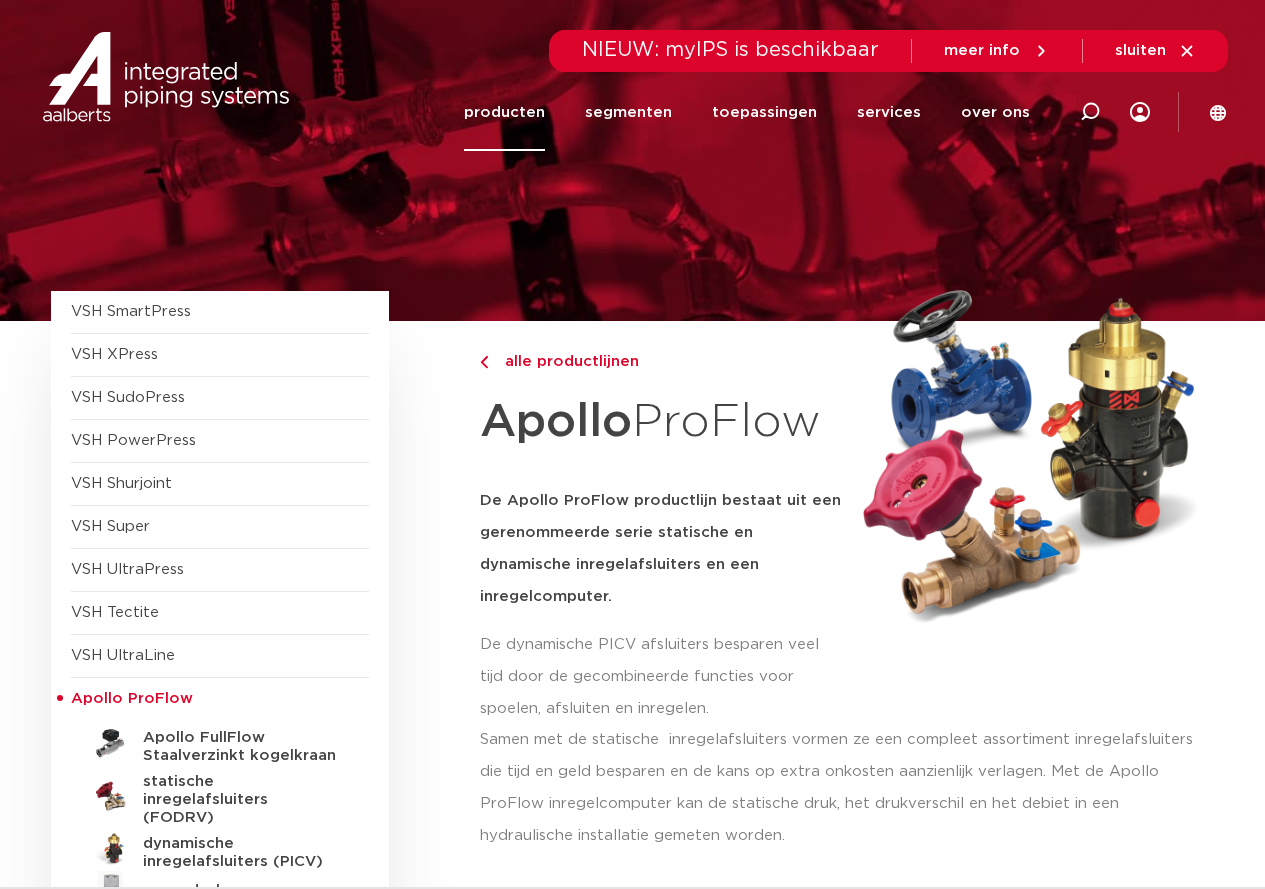 scroll, scrollTop: 0, scrollLeft: 0, axis: both 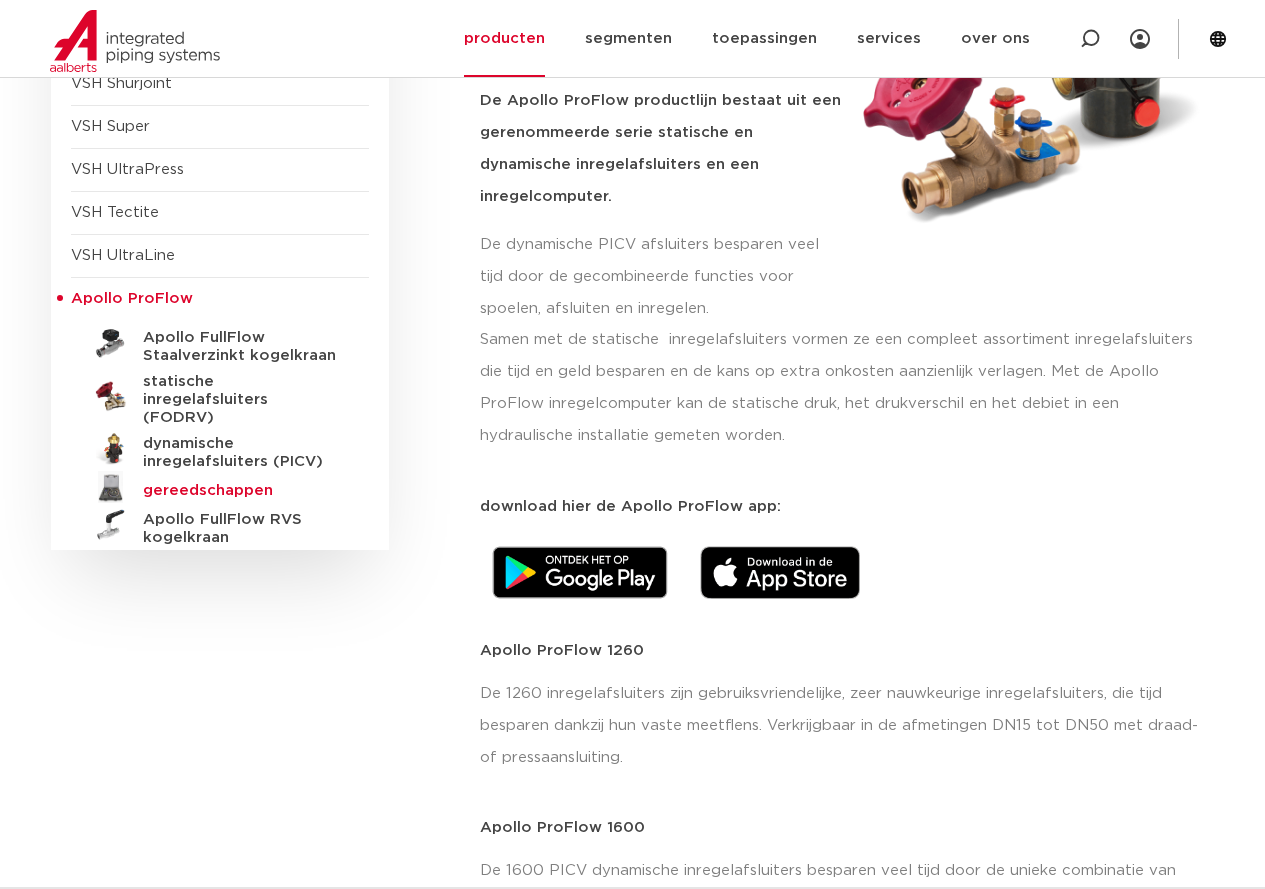 click on "gereedschappen" at bounding box center (242, 491) 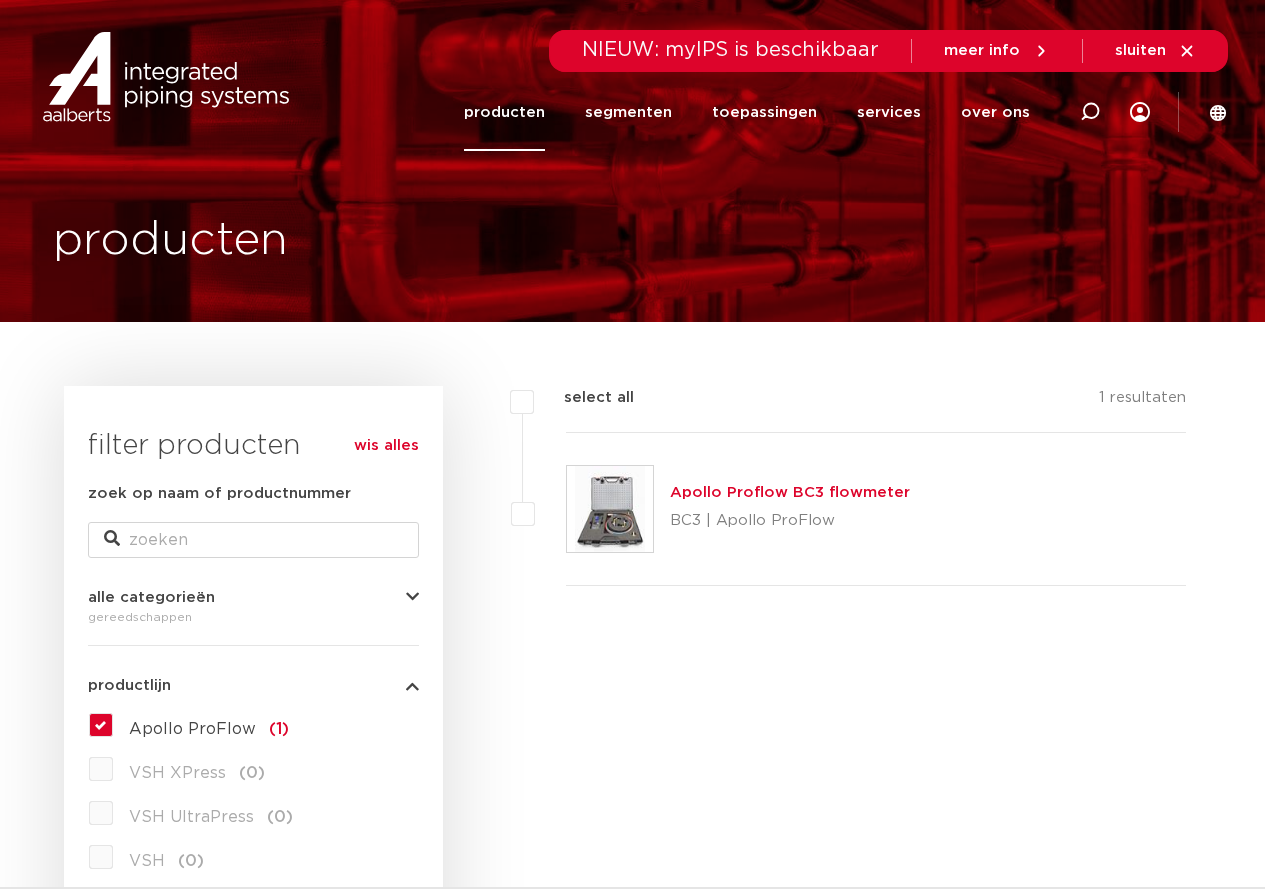 scroll, scrollTop: 0, scrollLeft: 0, axis: both 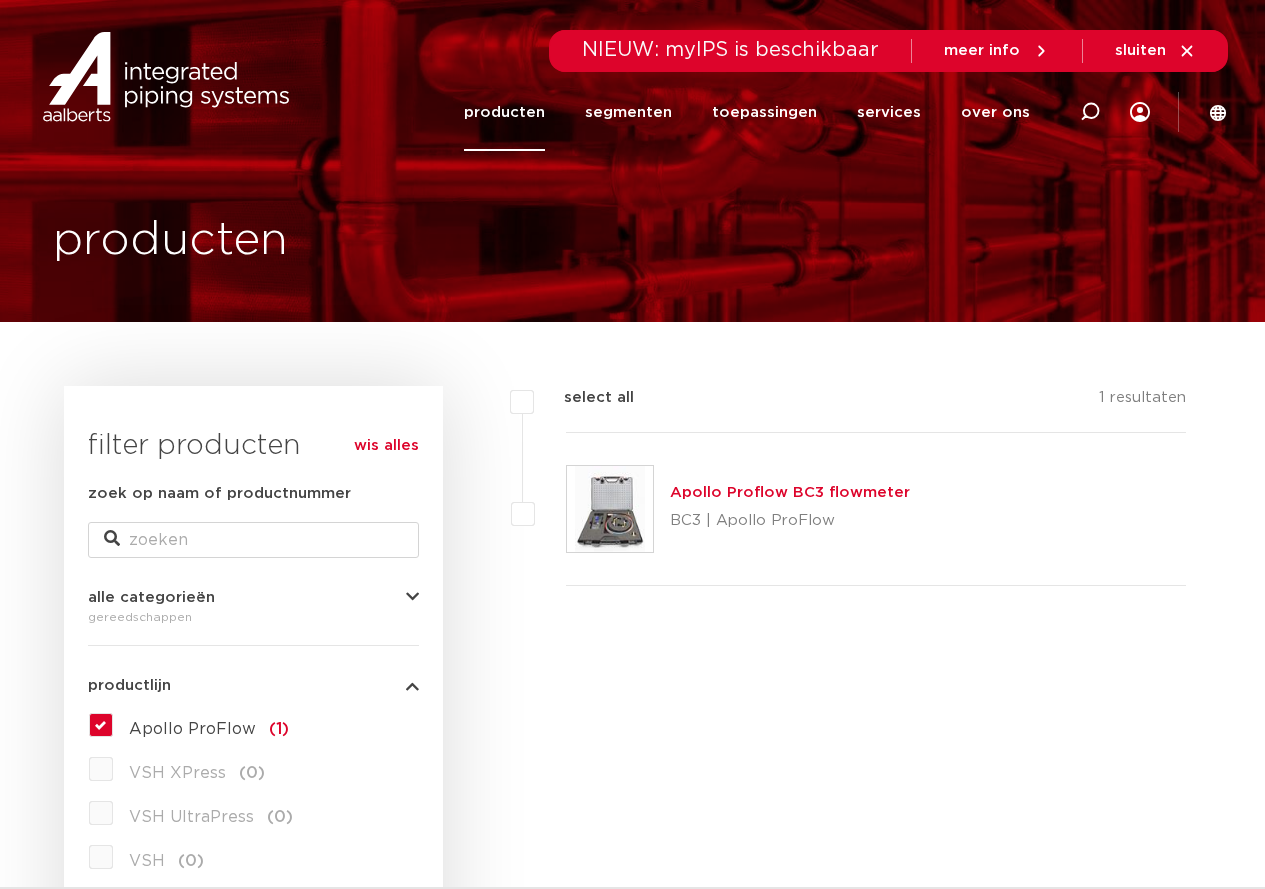 click on "producten" 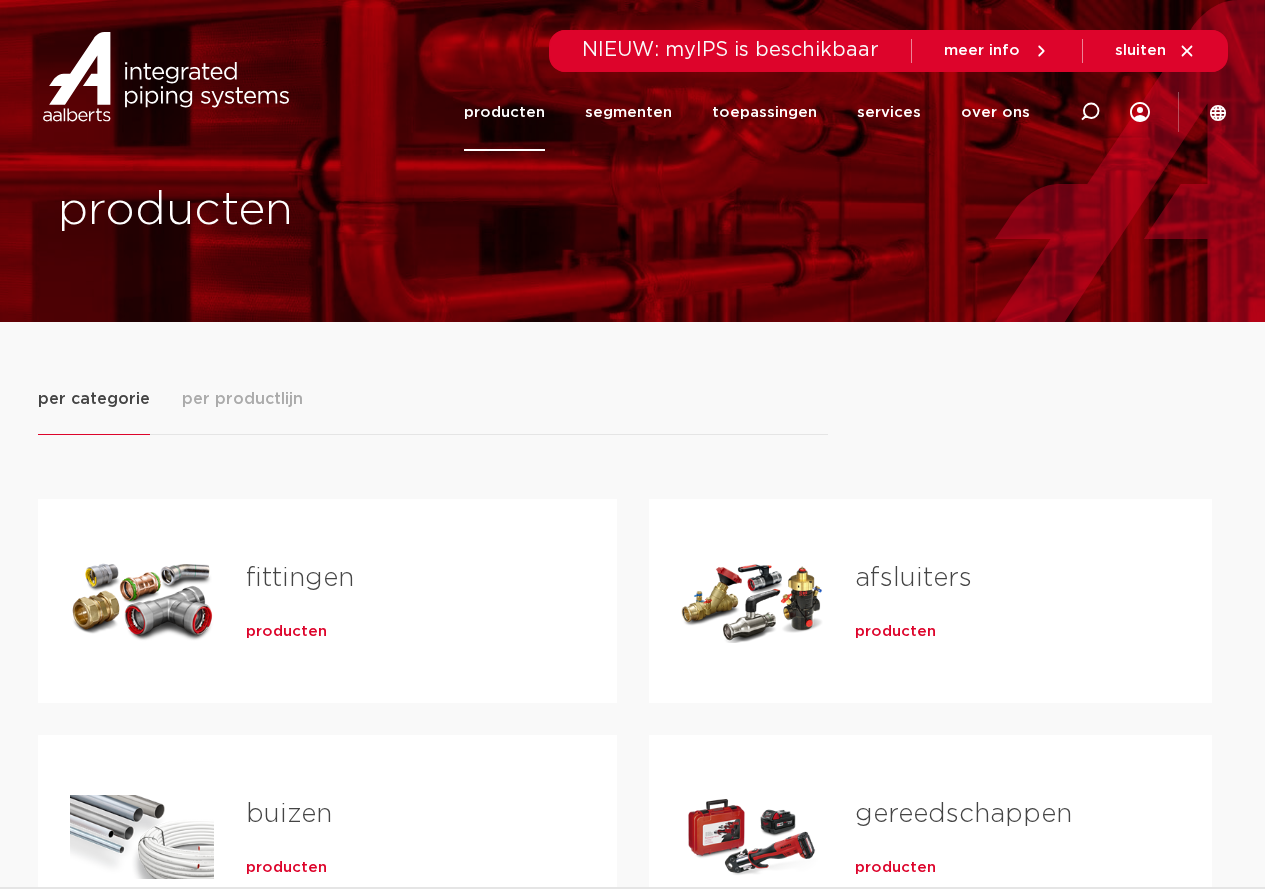 scroll, scrollTop: 0, scrollLeft: 0, axis: both 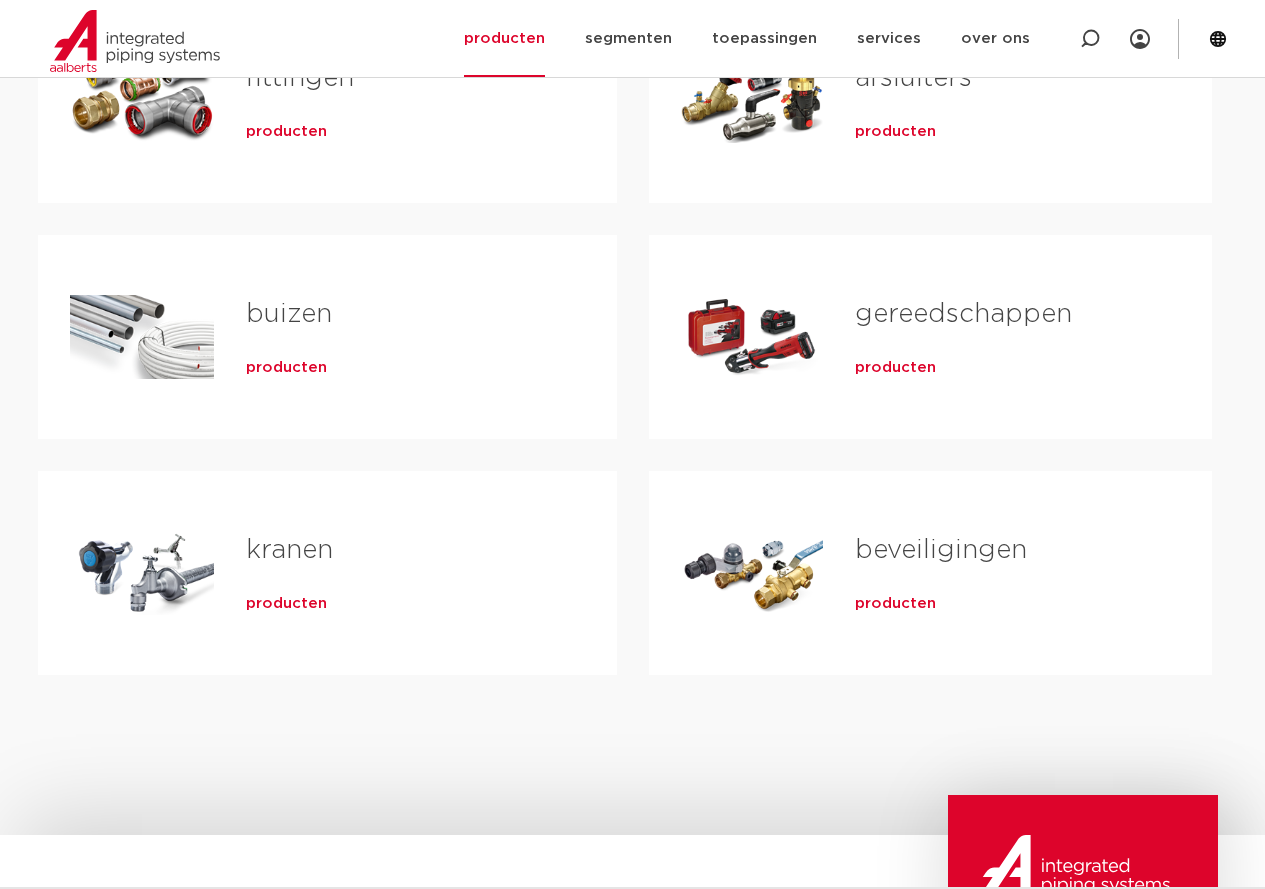 click on "producten" at bounding box center [286, 368] 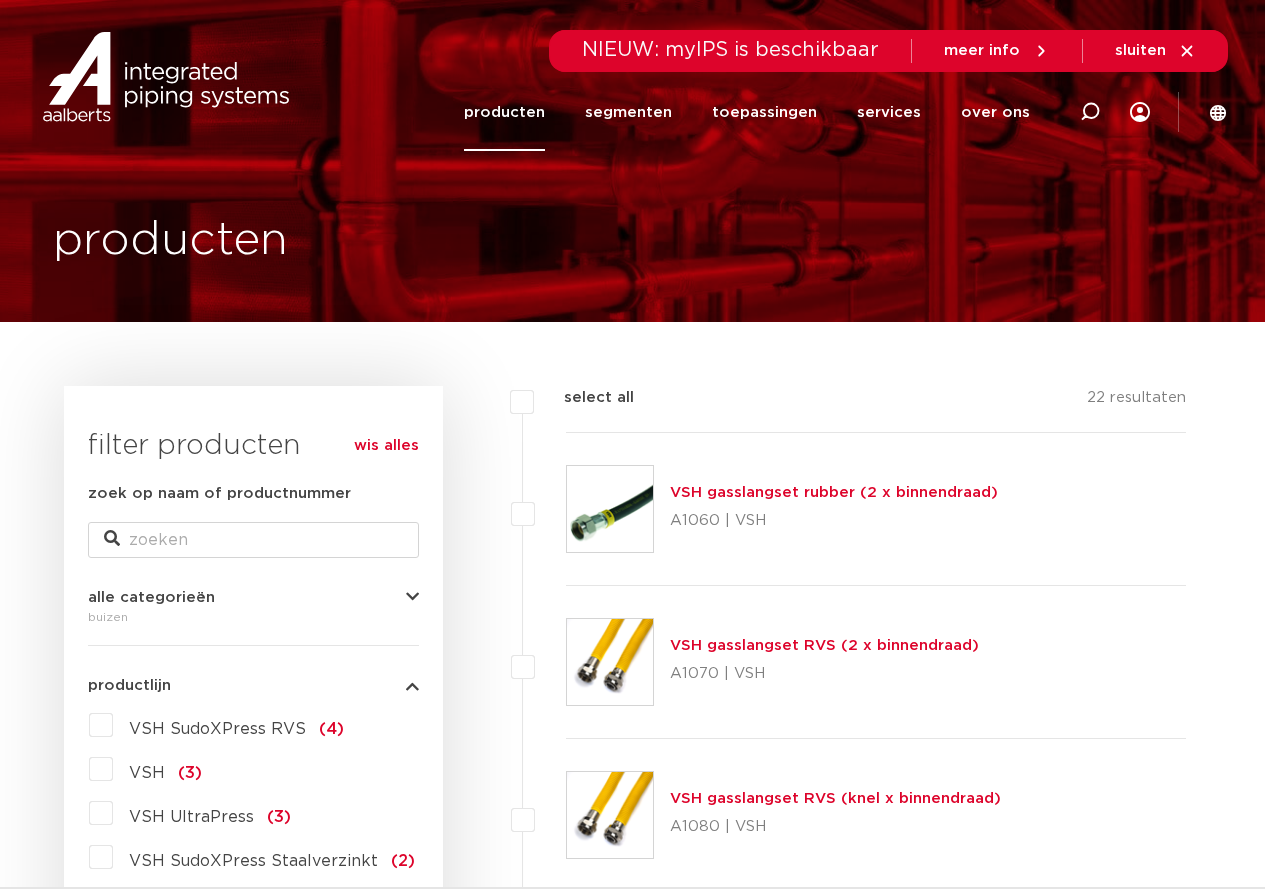 scroll, scrollTop: 0, scrollLeft: 0, axis: both 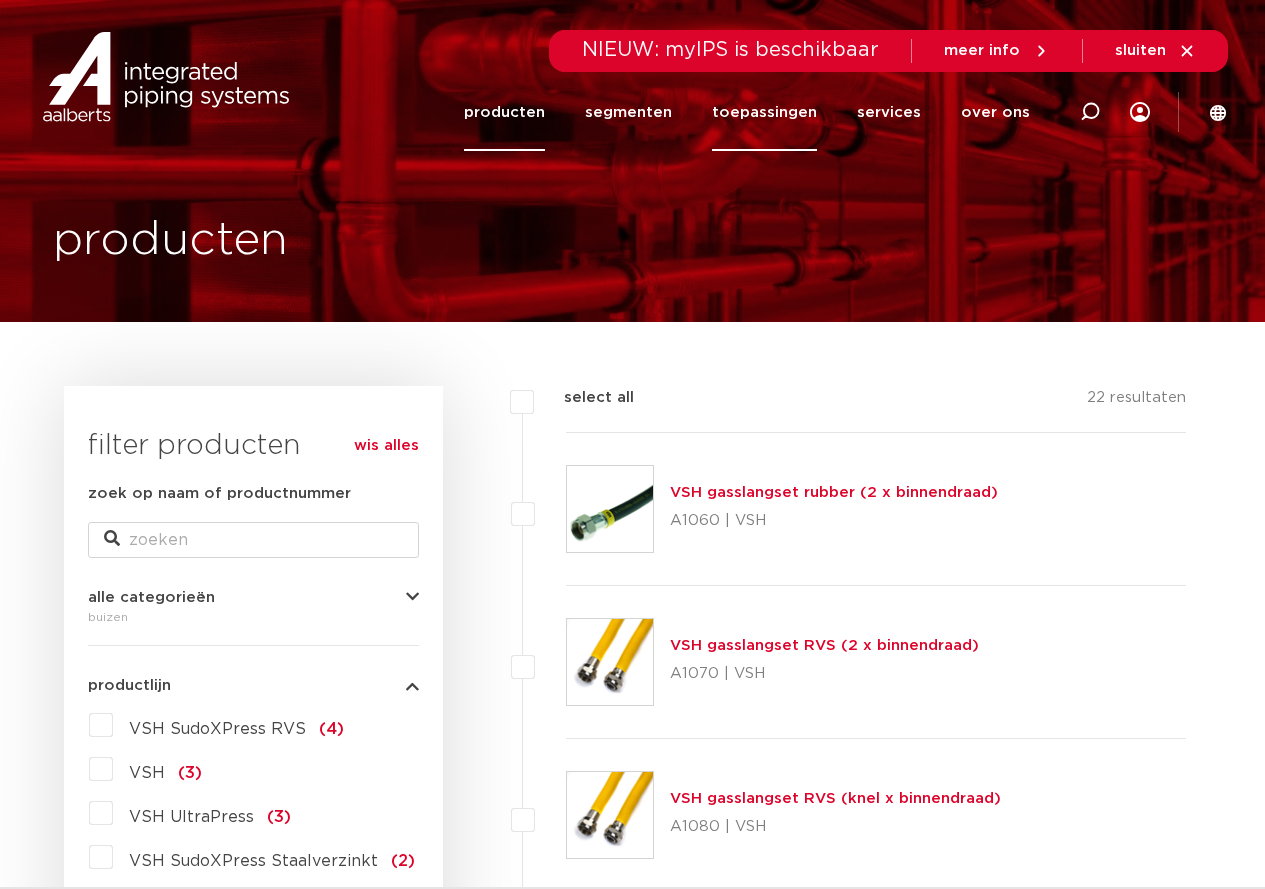 click on "toepassingen" 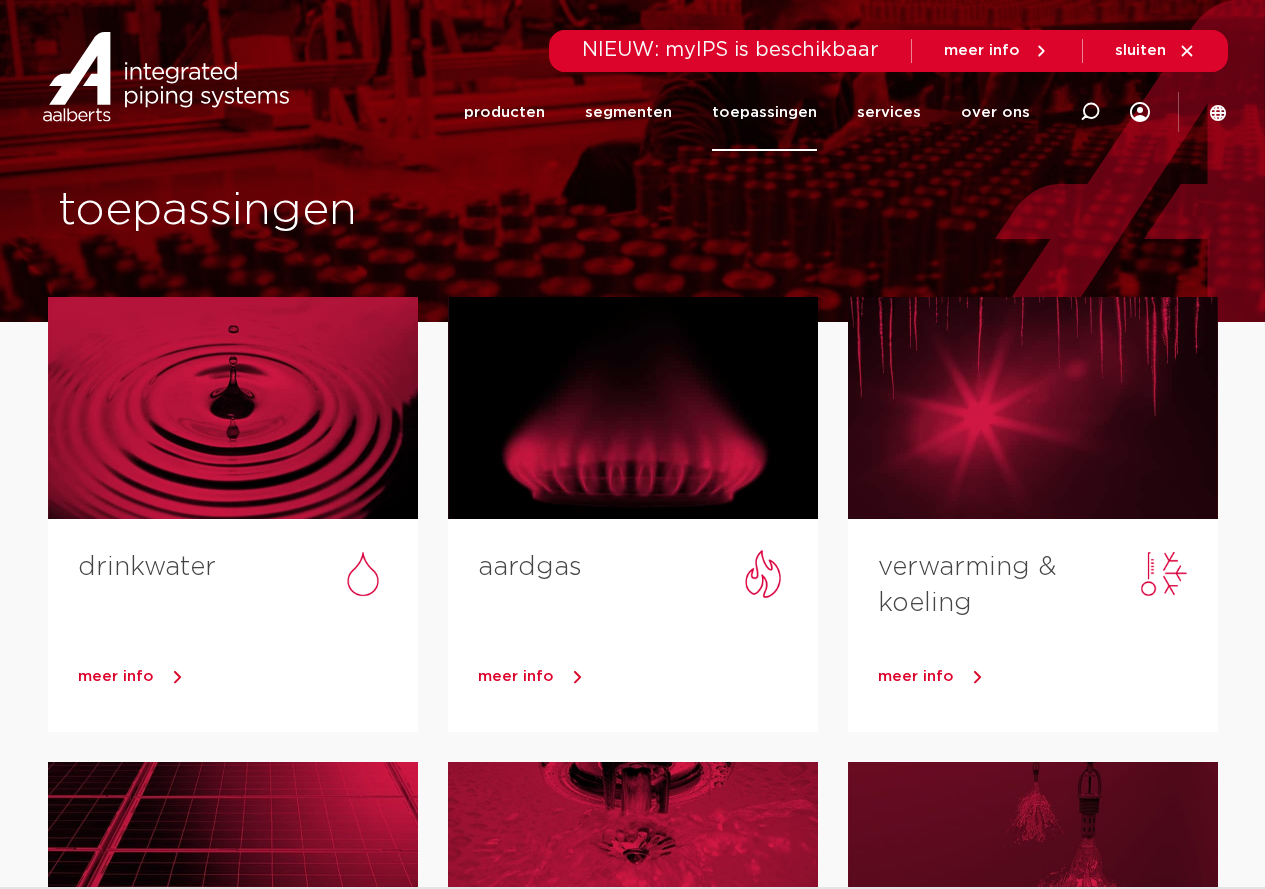 scroll, scrollTop: 0, scrollLeft: 0, axis: both 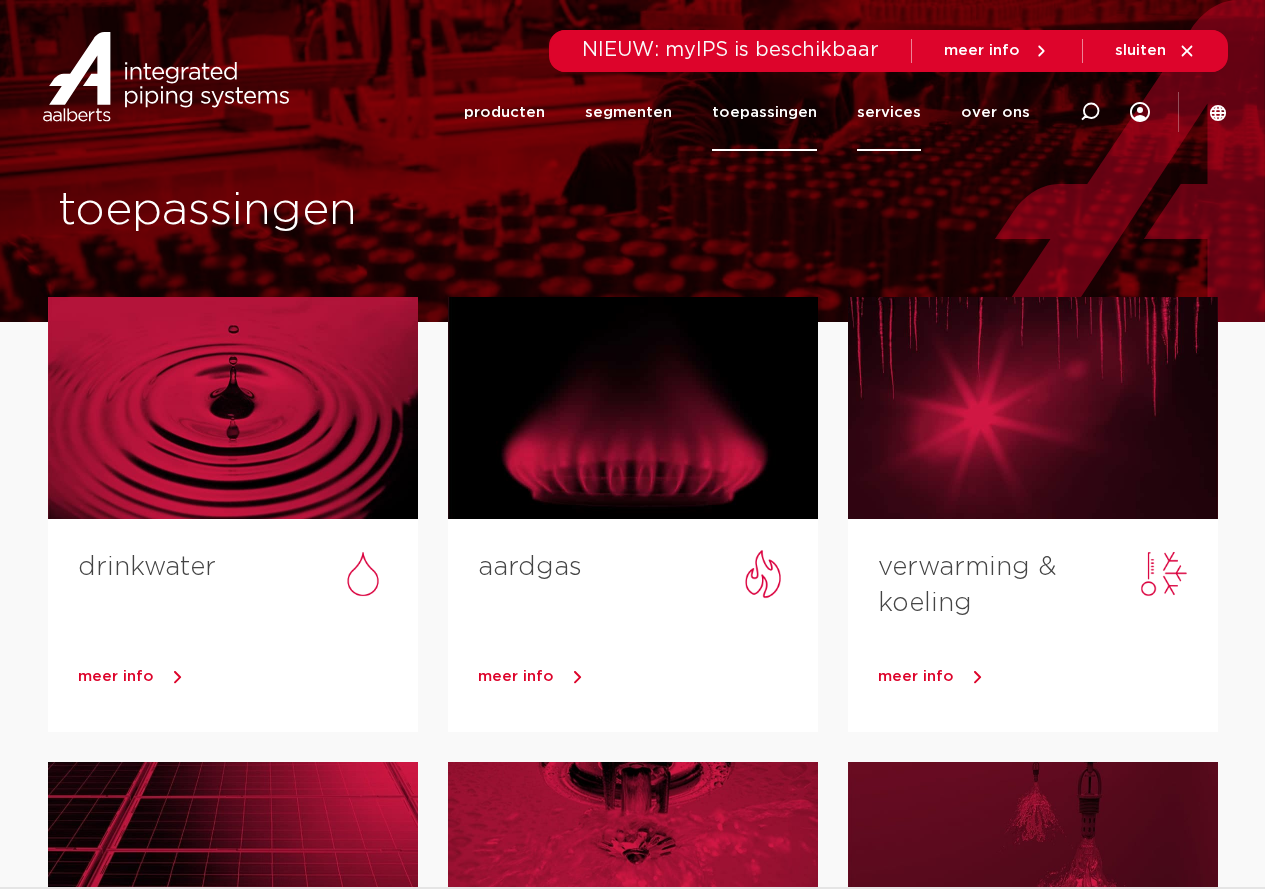 click on "services" 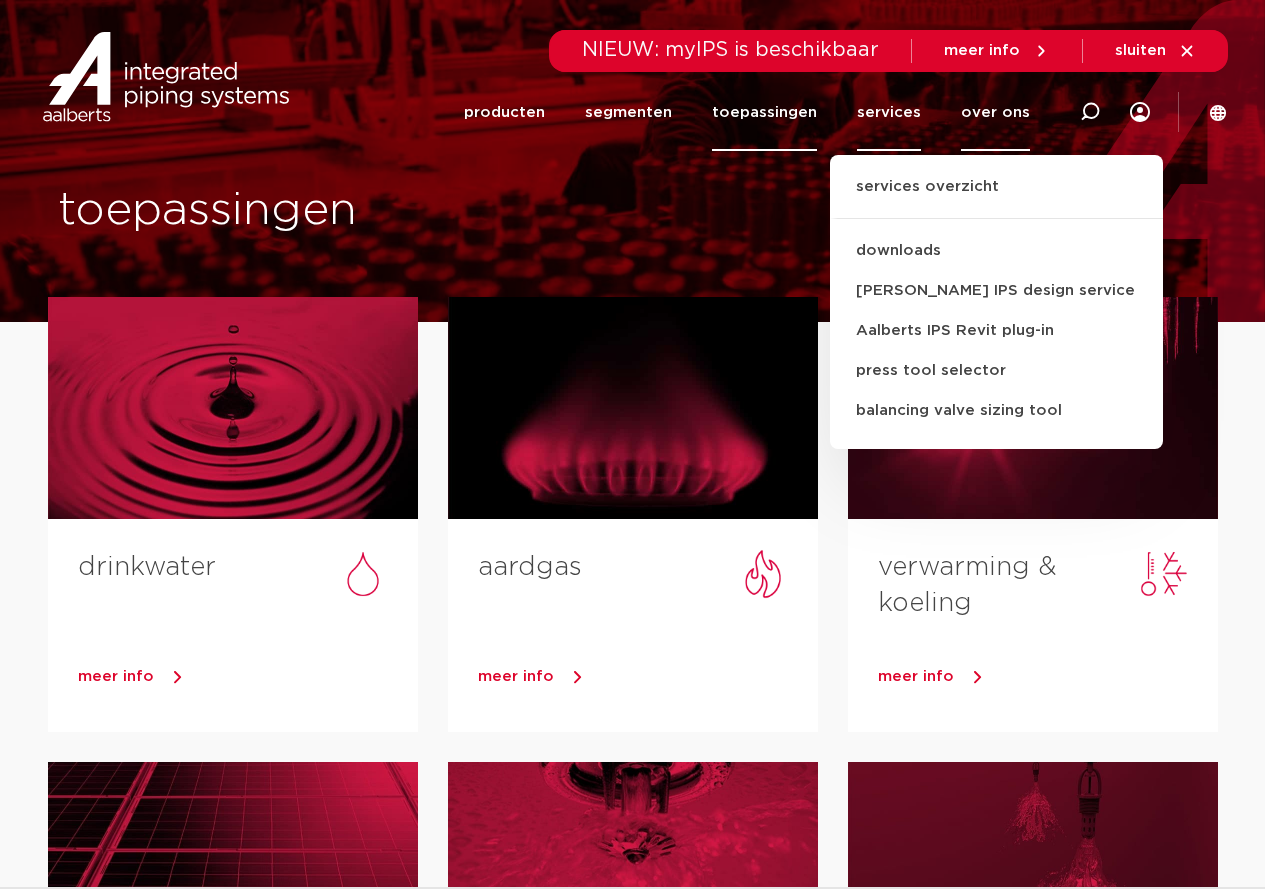 click on "over ons" 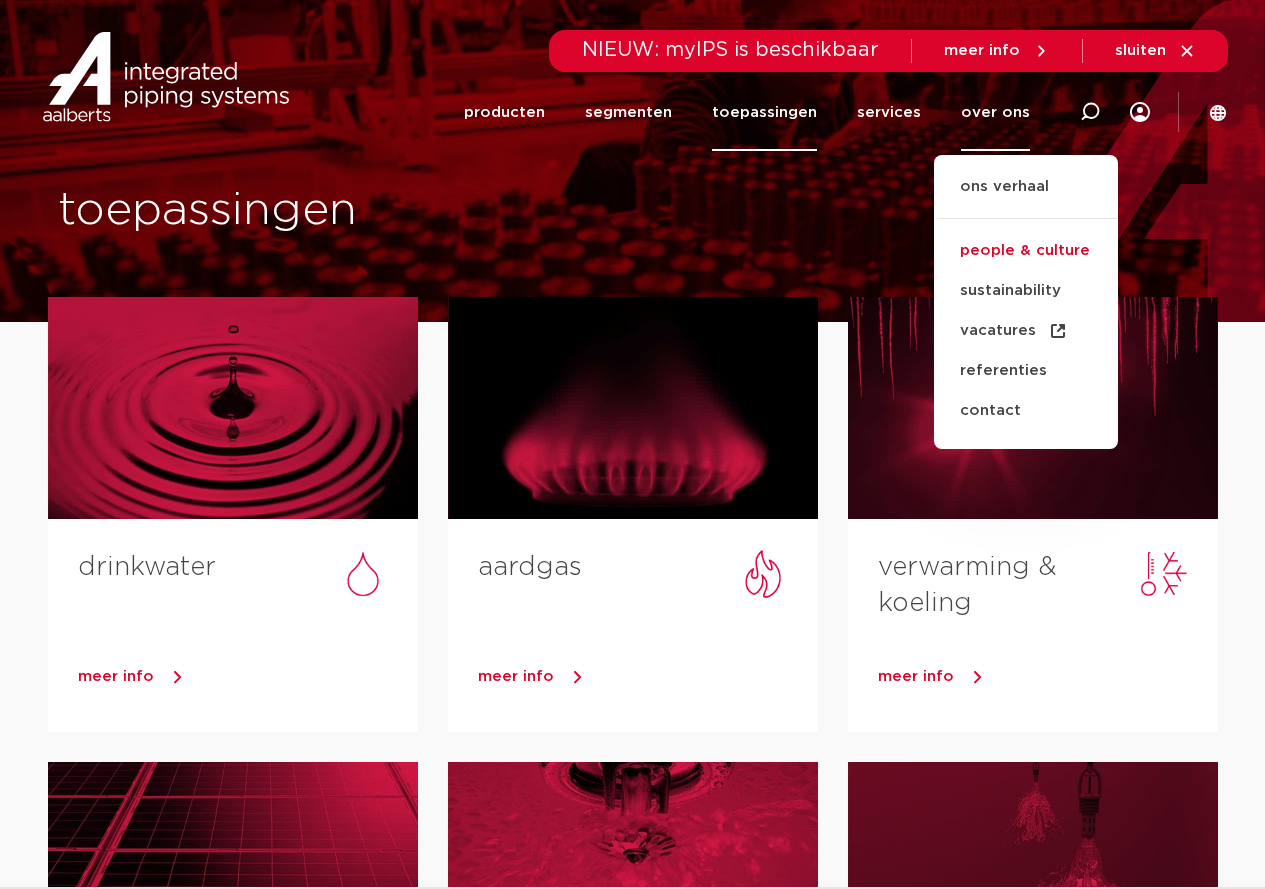 click on "people & culture" 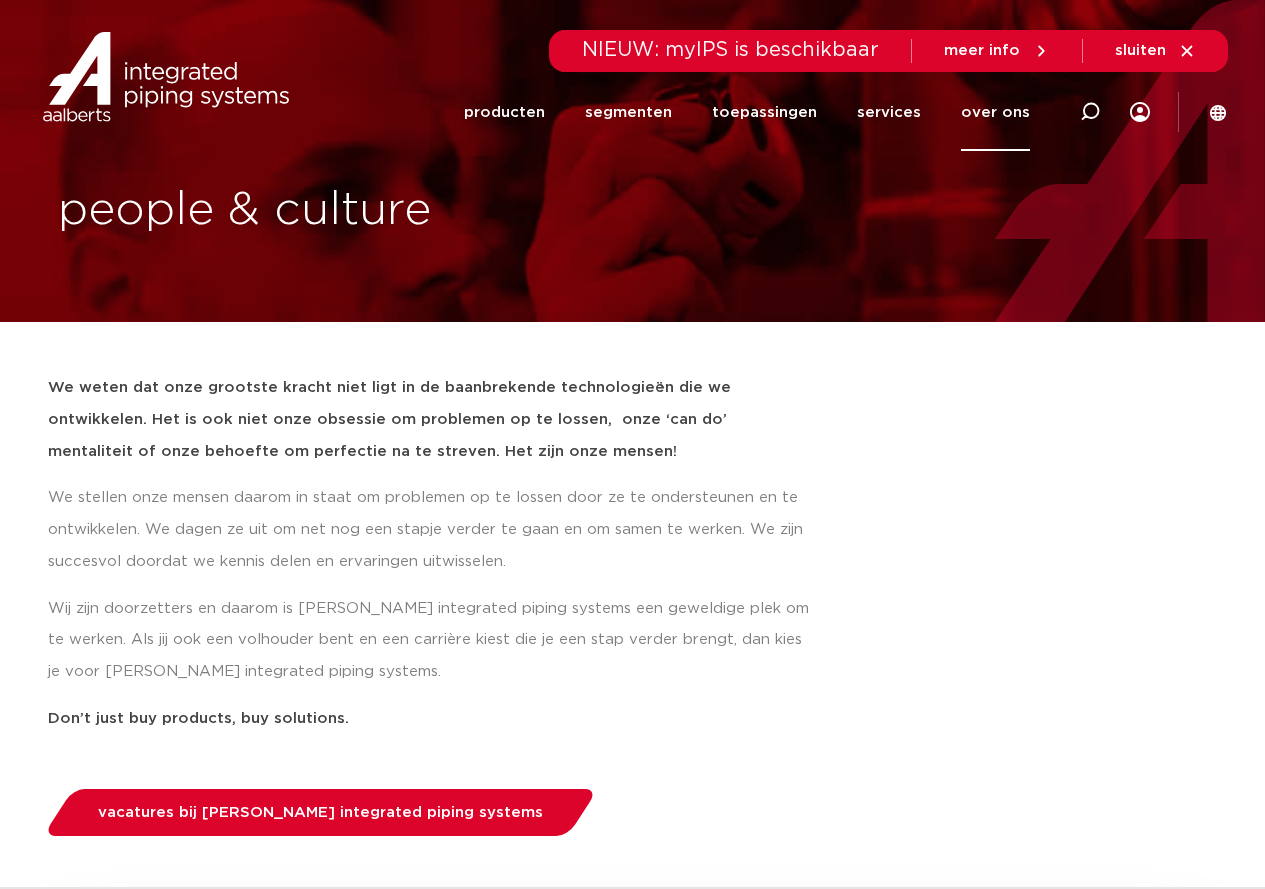 scroll, scrollTop: 0, scrollLeft: 0, axis: both 